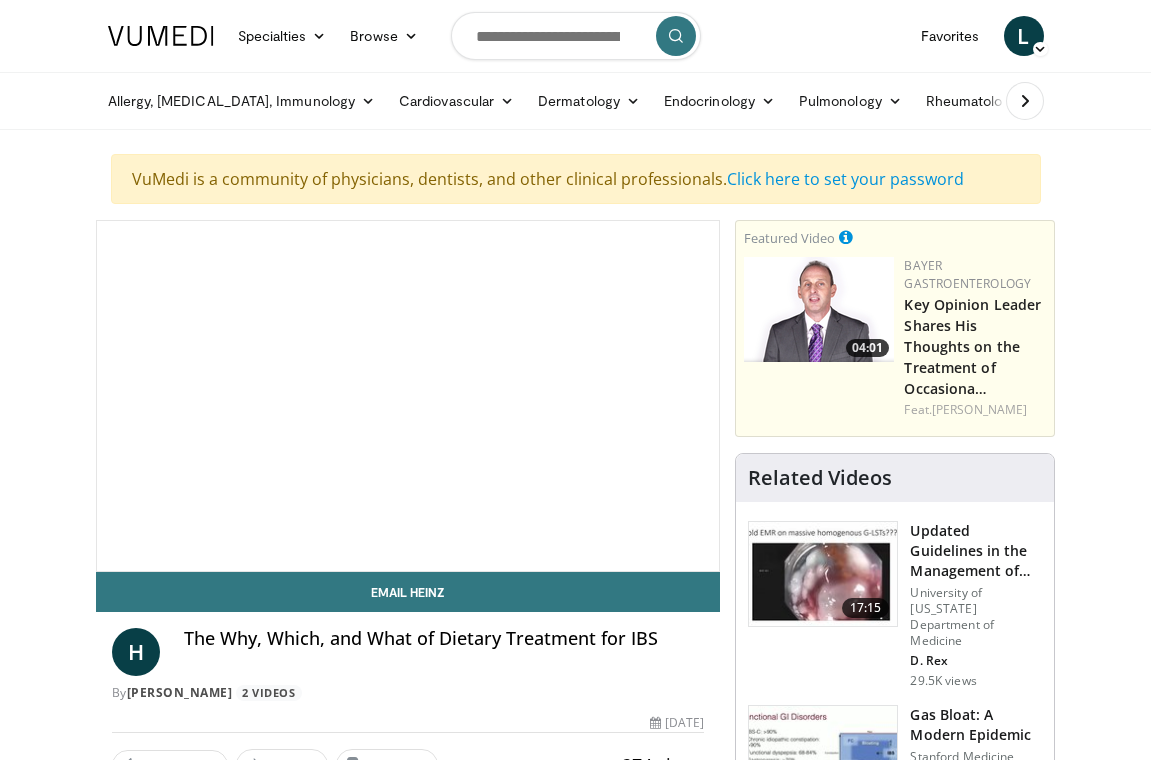 scroll, scrollTop: 0, scrollLeft: 0, axis: both 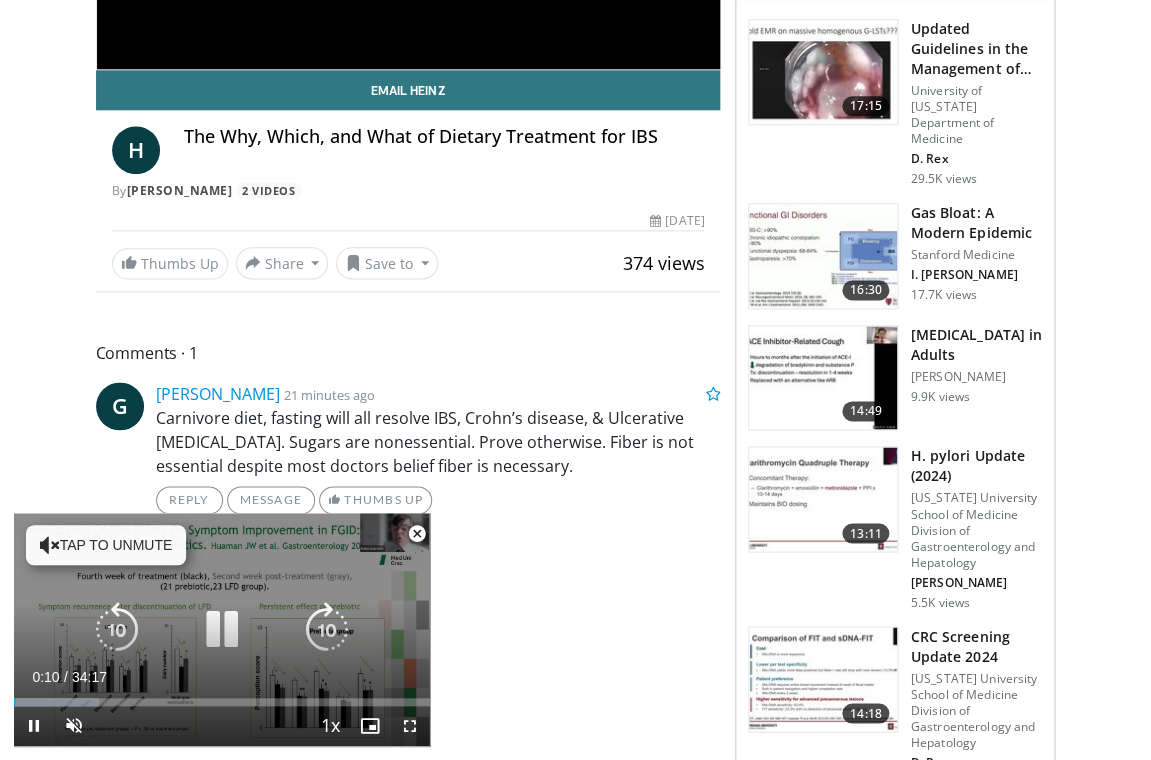 click at bounding box center [222, 630] 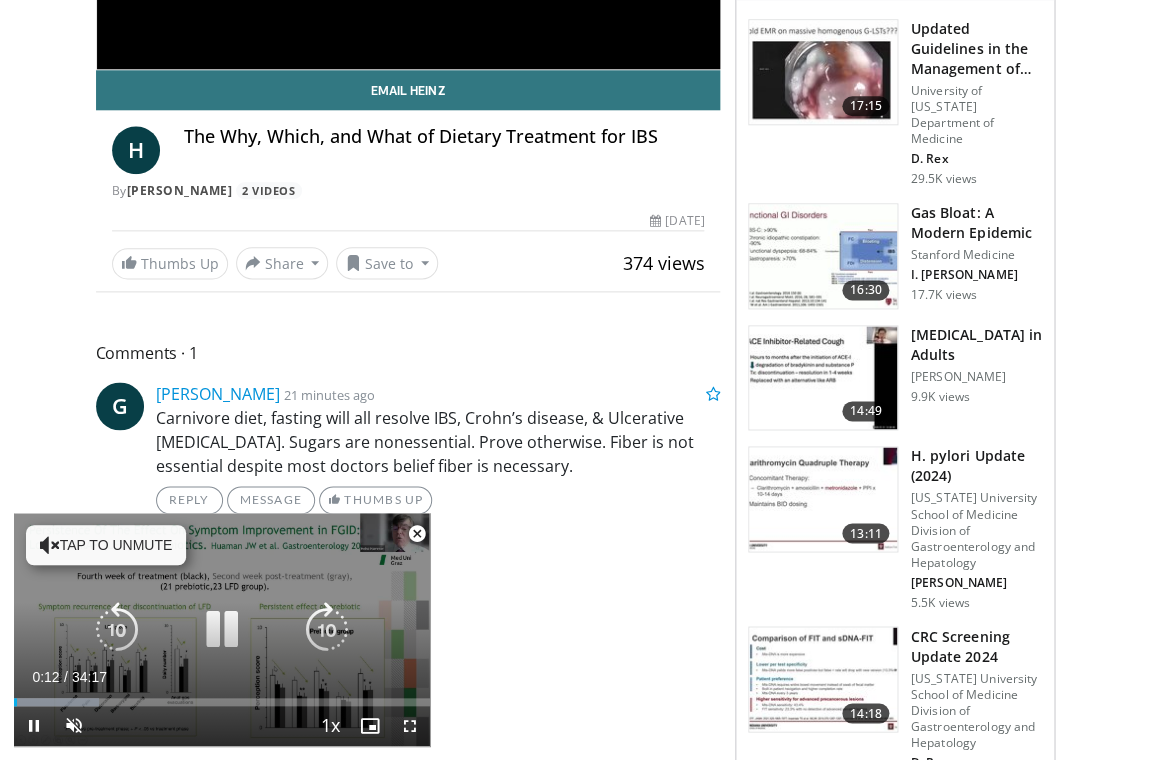 click on "10 seconds
Tap to unmute" at bounding box center [222, 629] 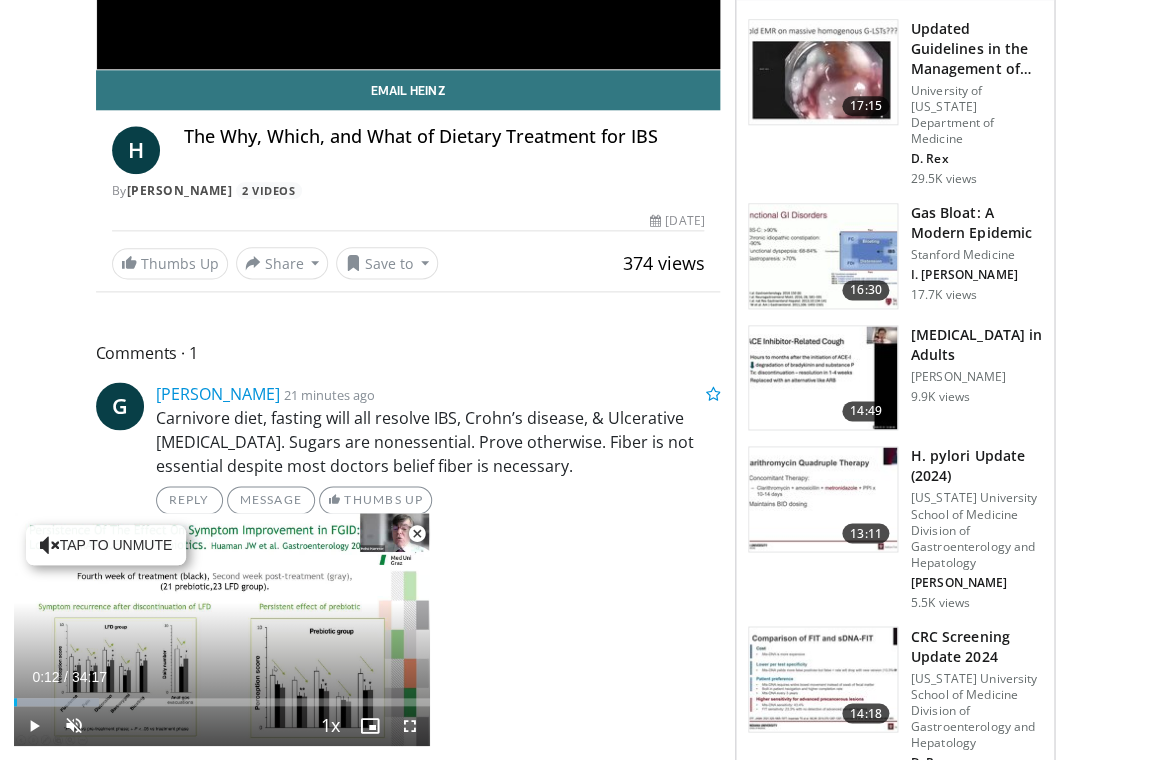 click on "**********" at bounding box center [416, 1340] 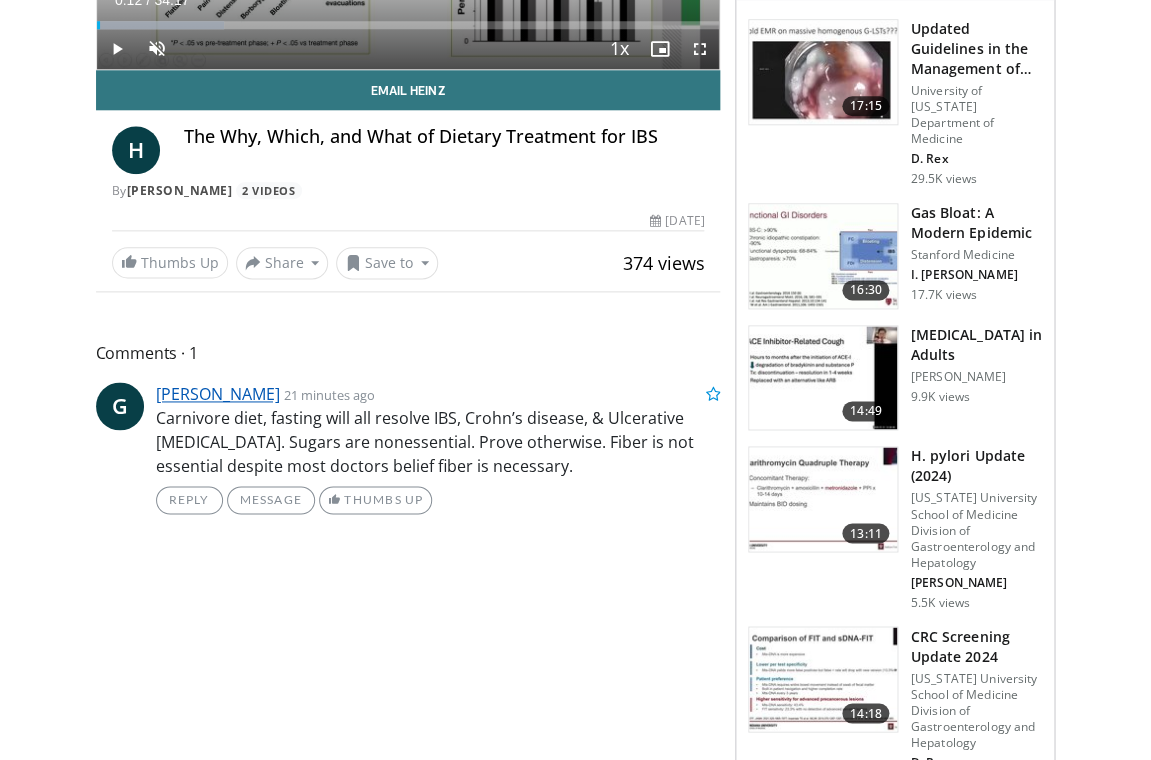 click on "[PERSON_NAME]" at bounding box center (218, 394) 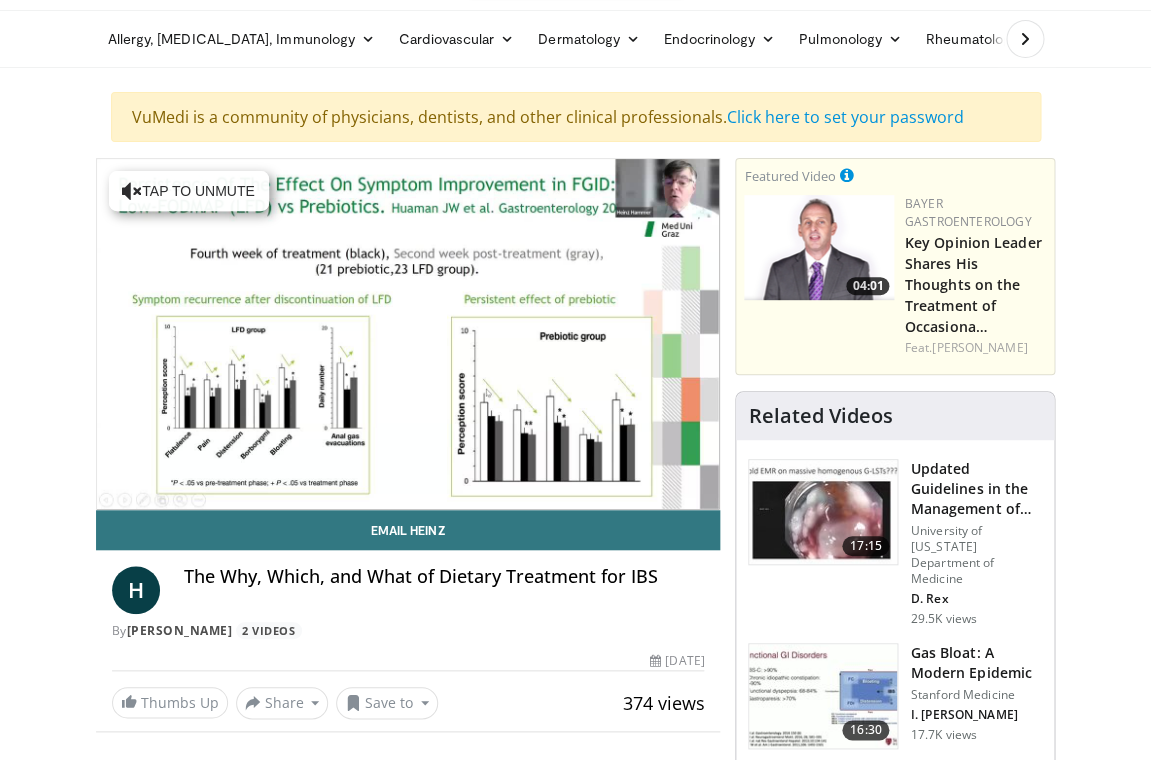 scroll, scrollTop: 58, scrollLeft: 0, axis: vertical 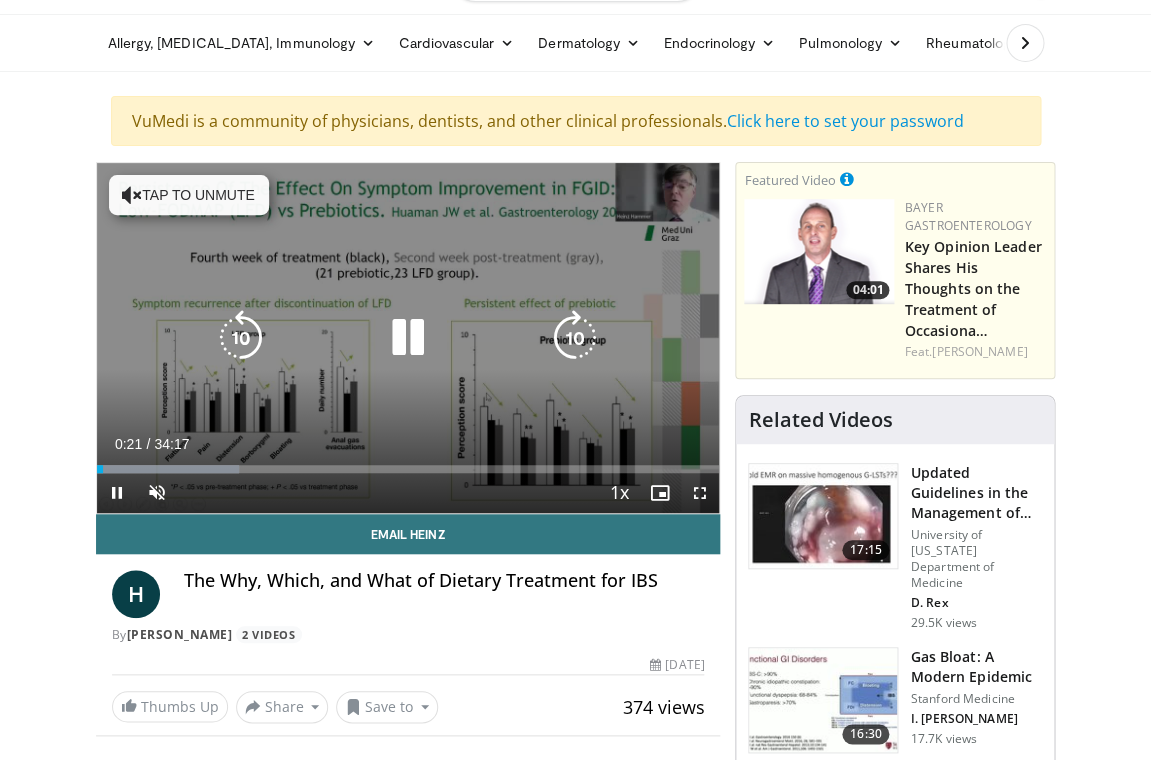 click at bounding box center [132, 195] 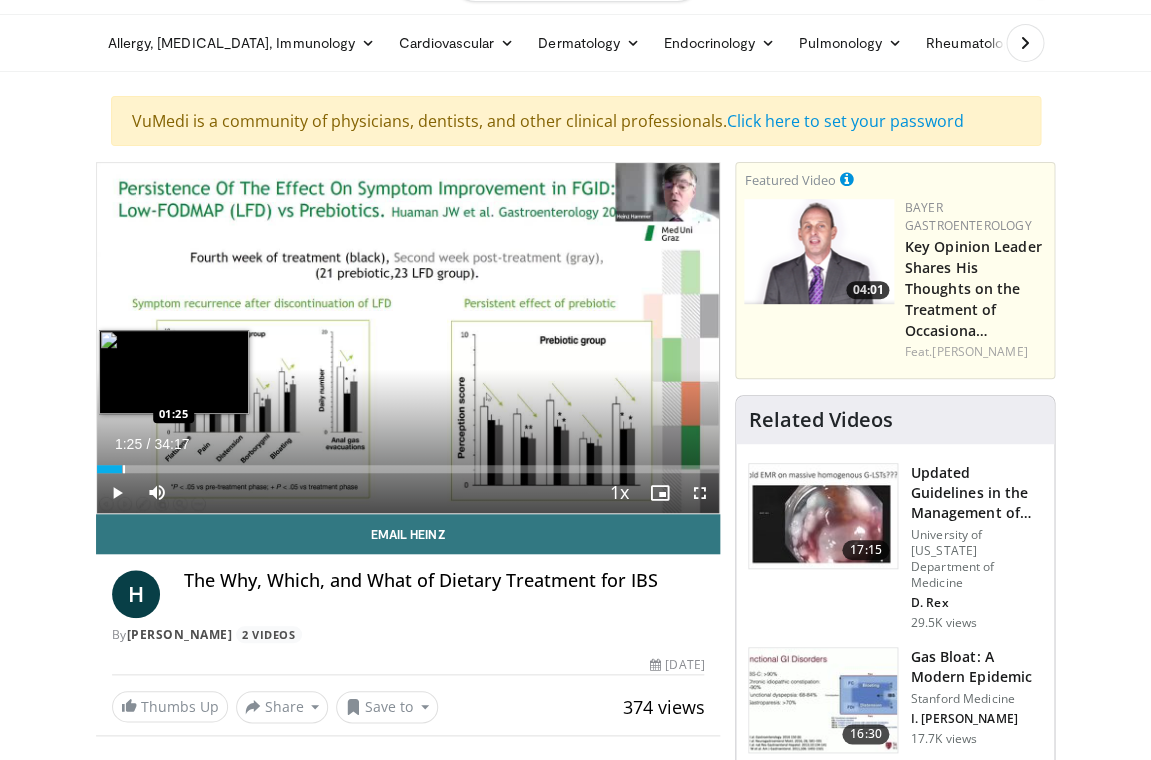 drag, startPoint x: 105, startPoint y: 468, endPoint x: 121, endPoint y: 468, distance: 16 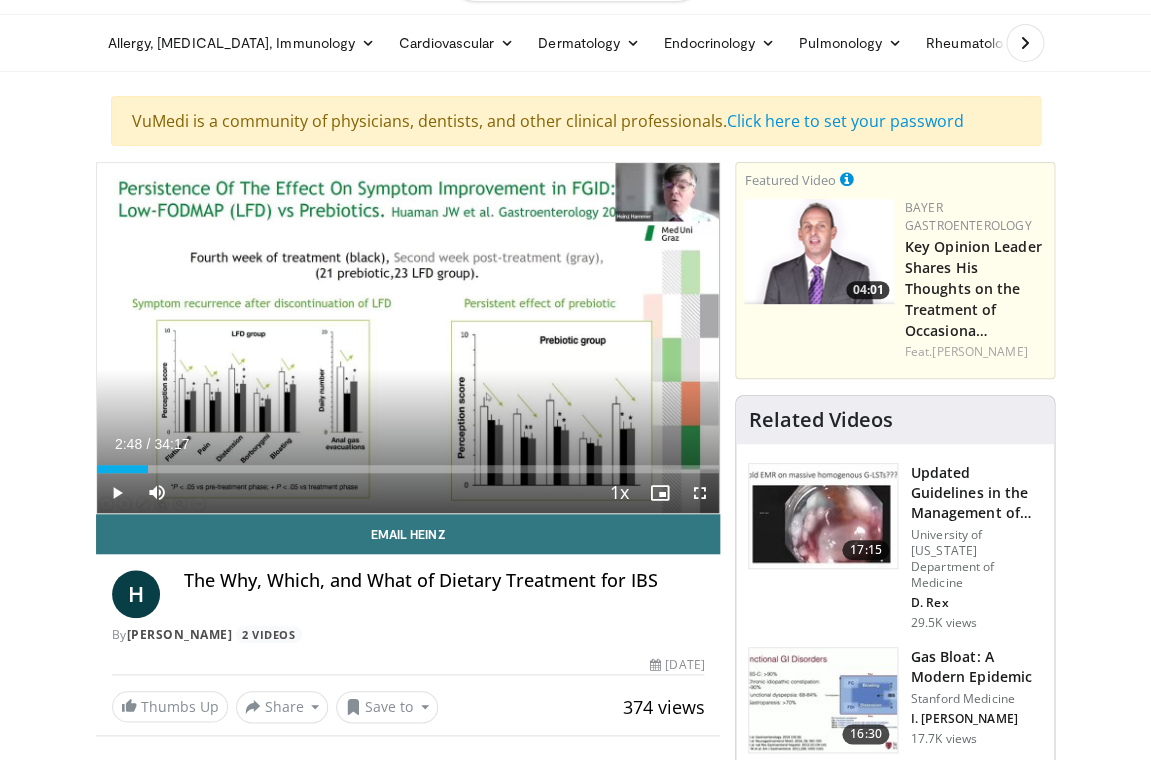 drag, startPoint x: 125, startPoint y: 465, endPoint x: 146, endPoint y: 468, distance: 21.213203 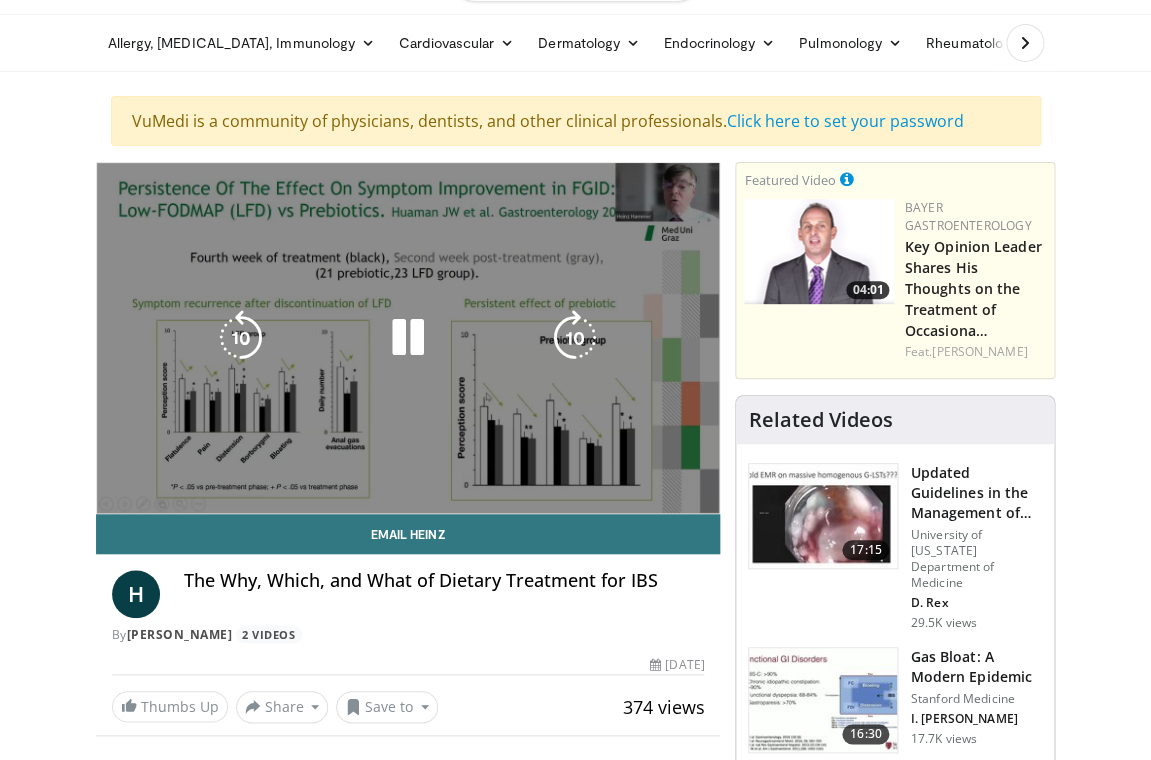 click on "**********" at bounding box center (408, 338) 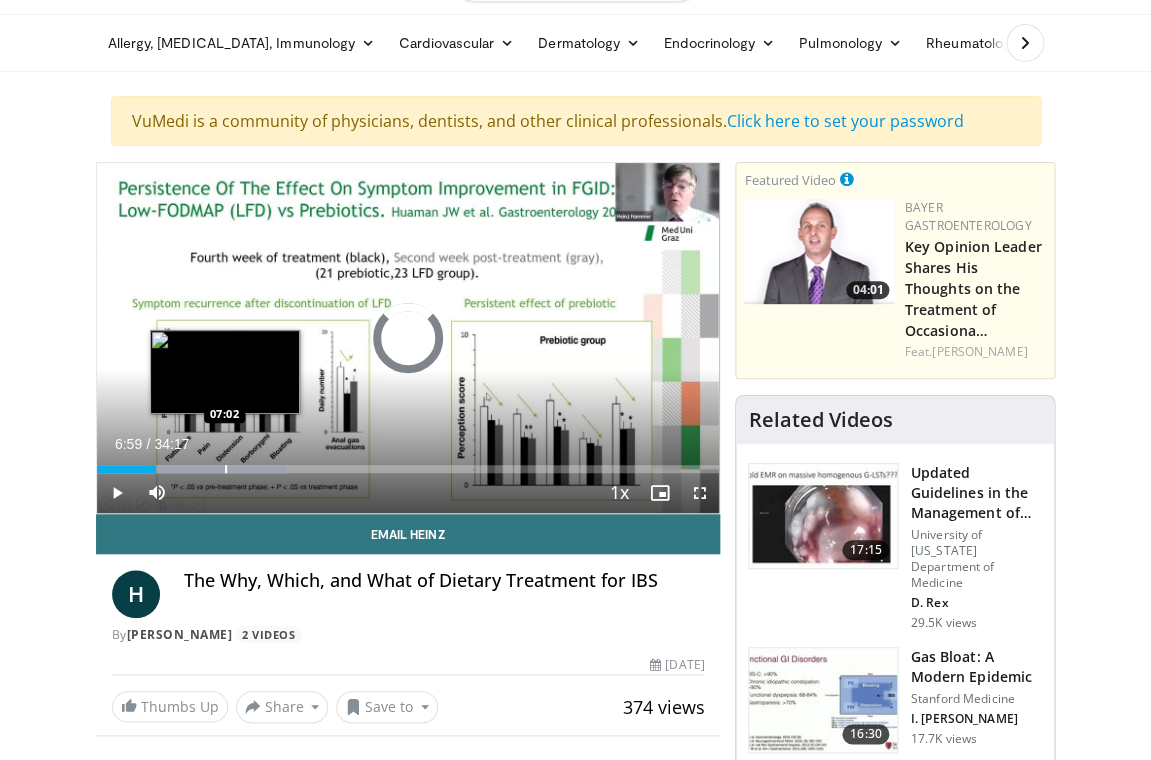 click at bounding box center (226, 469) 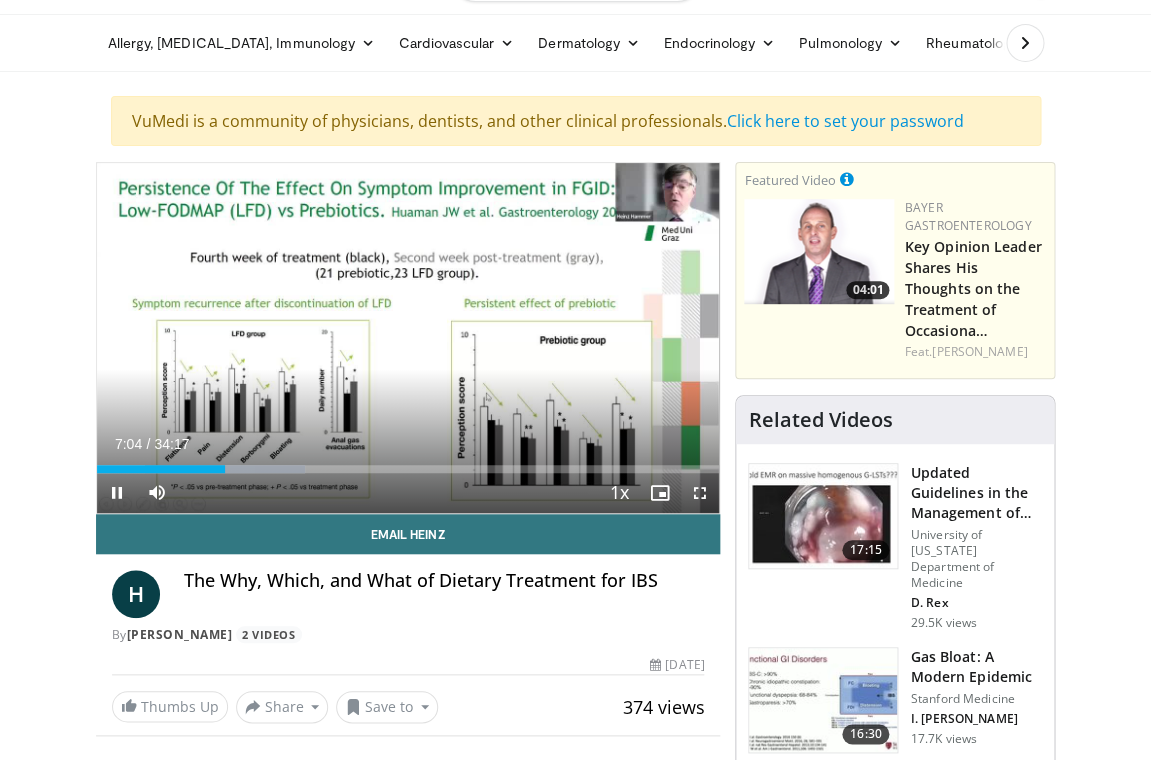 click on "Current Time  7:04 / Duration  34:17 Pause Skip Backward Skip Forward Mute 100% Loaded :  33.53% 07:04 11:26 Stream Type  LIVE Seek to live, currently behind live LIVE   1x Playback Rate 0.5x 0.75x 1x , selected 1.25x 1.5x 1.75x 2x Chapters Chapters Descriptions descriptions off , selected Captions captions off , selected Audio Track en (Main) , selected Fullscreen Enable picture-in-picture mode" at bounding box center (408, 493) 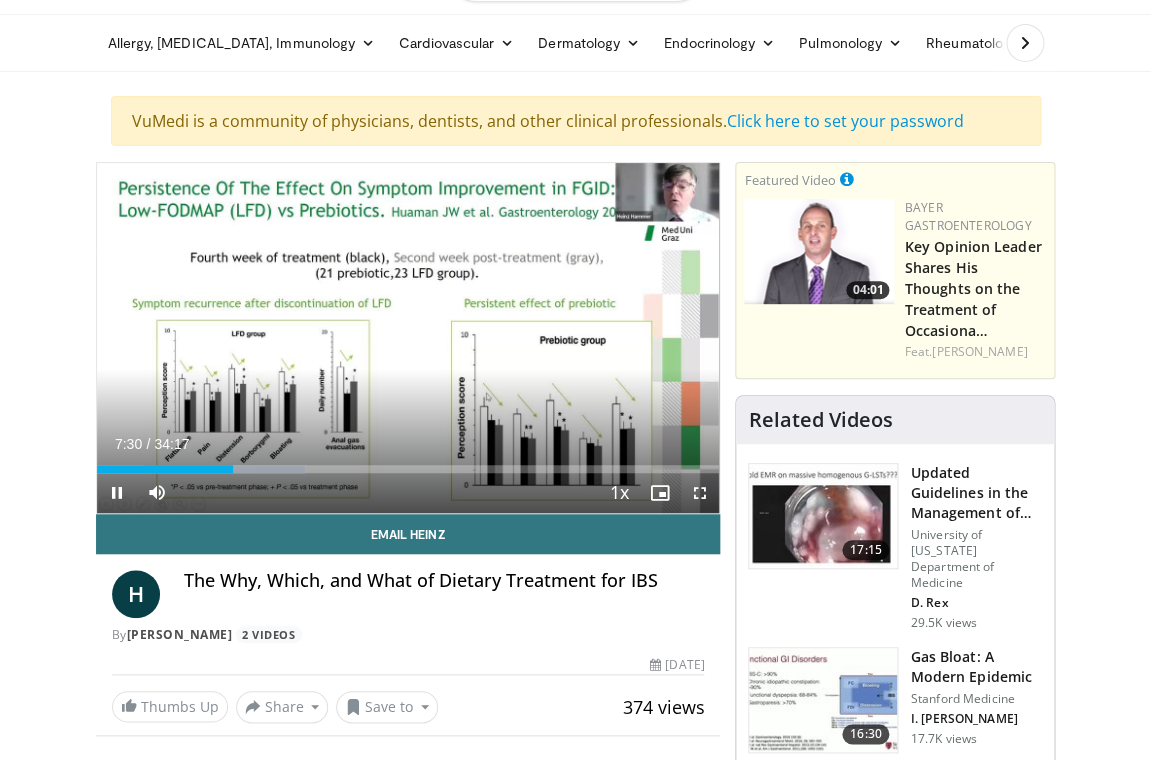 click at bounding box center [117, 493] 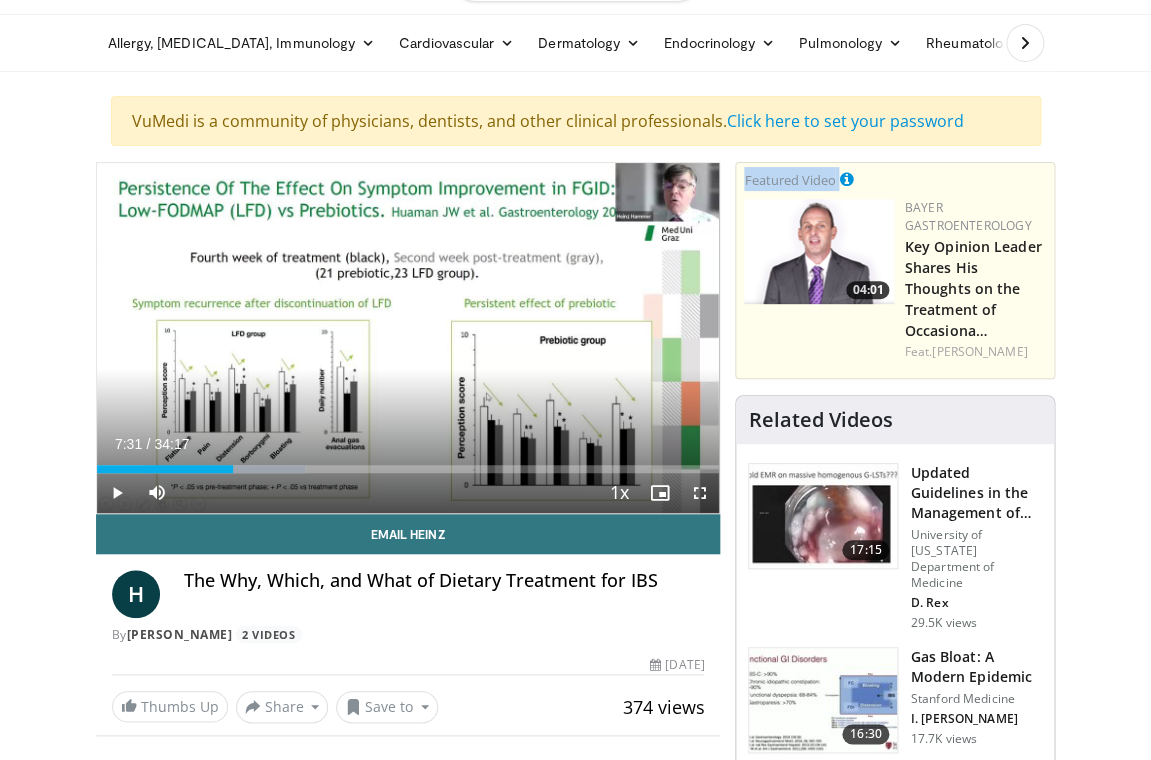 drag, startPoint x: 1146, startPoint y: 154, endPoint x: 1153, endPoint y: 183, distance: 29.832869 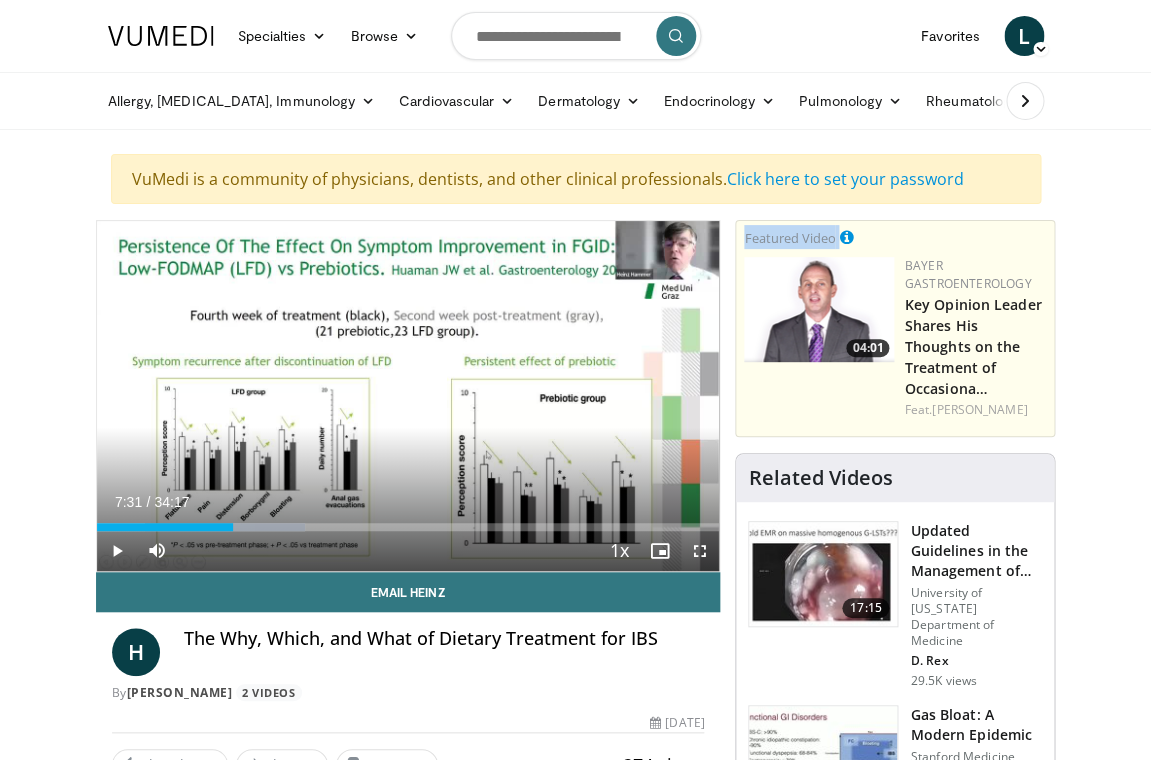 scroll, scrollTop: 0, scrollLeft: 0, axis: both 